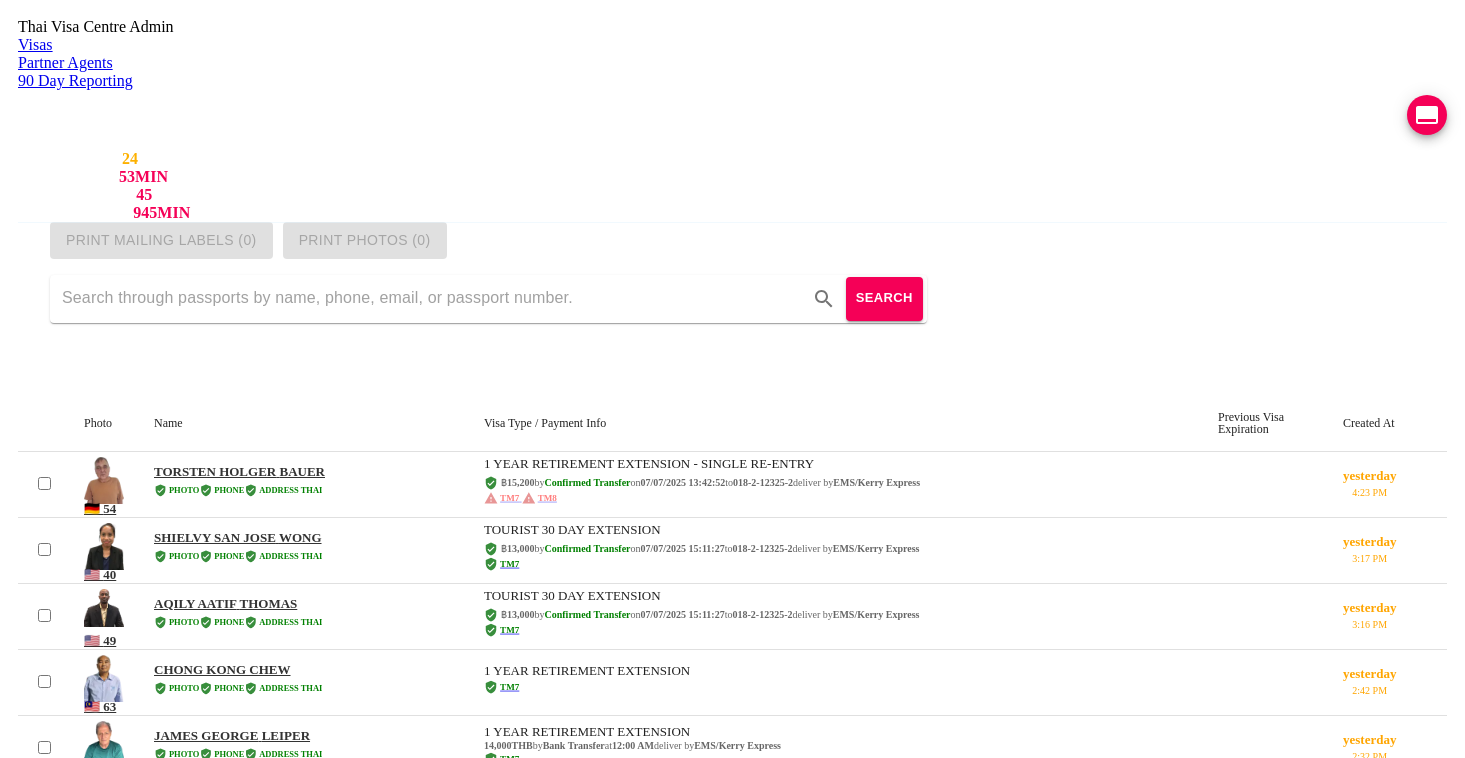 scroll, scrollTop: 0, scrollLeft: 0, axis: both 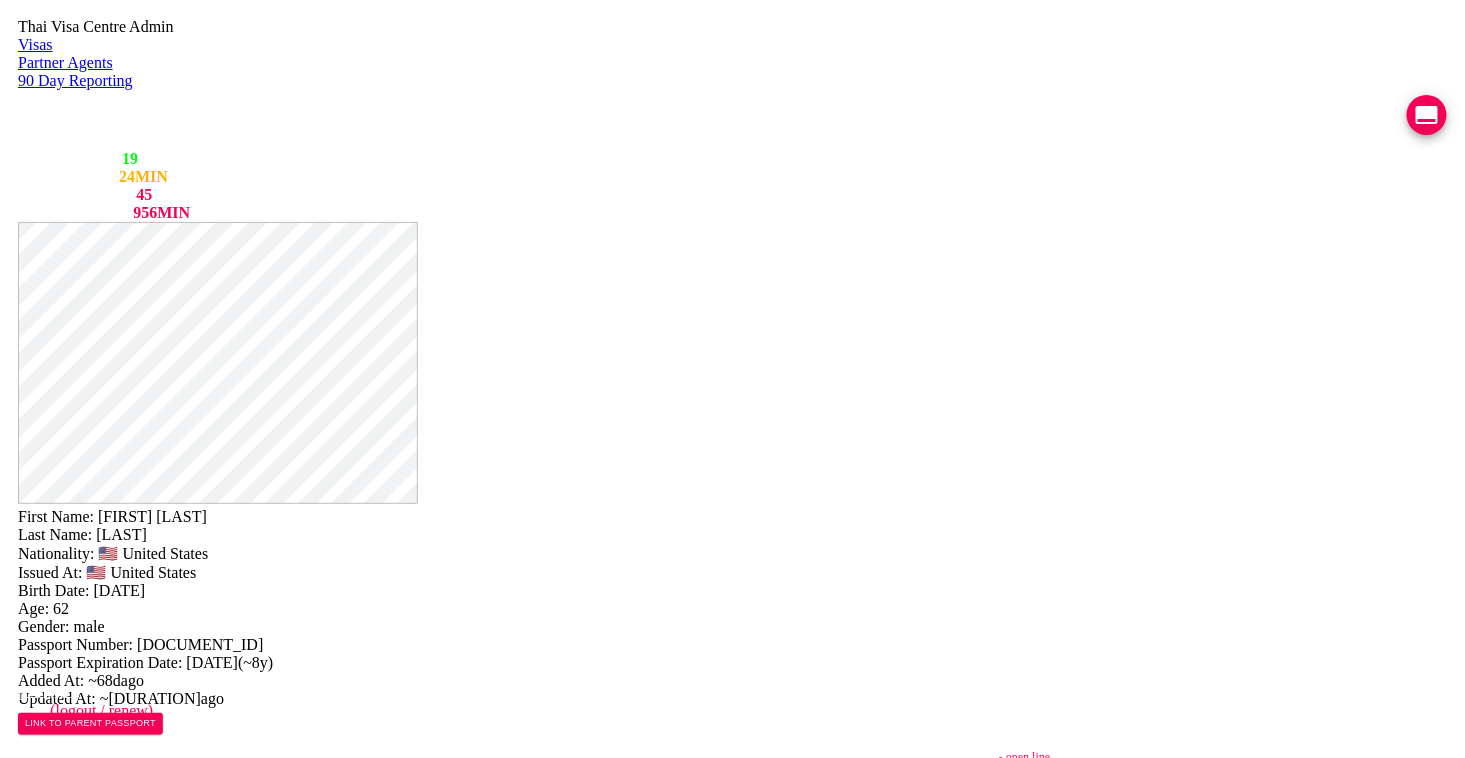 click at bounding box center [214, 1253] 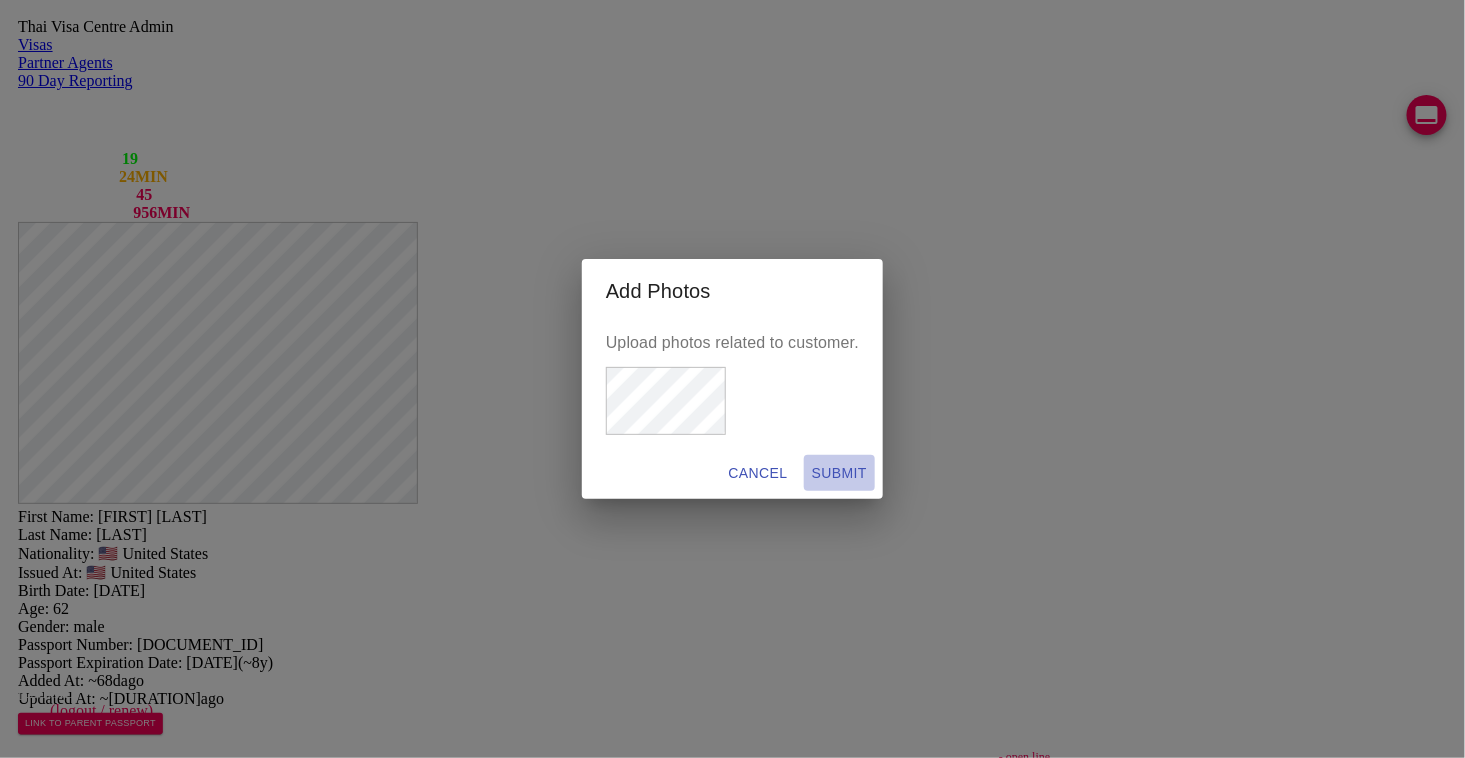 click on "SUBMIT" at bounding box center (758, 473) 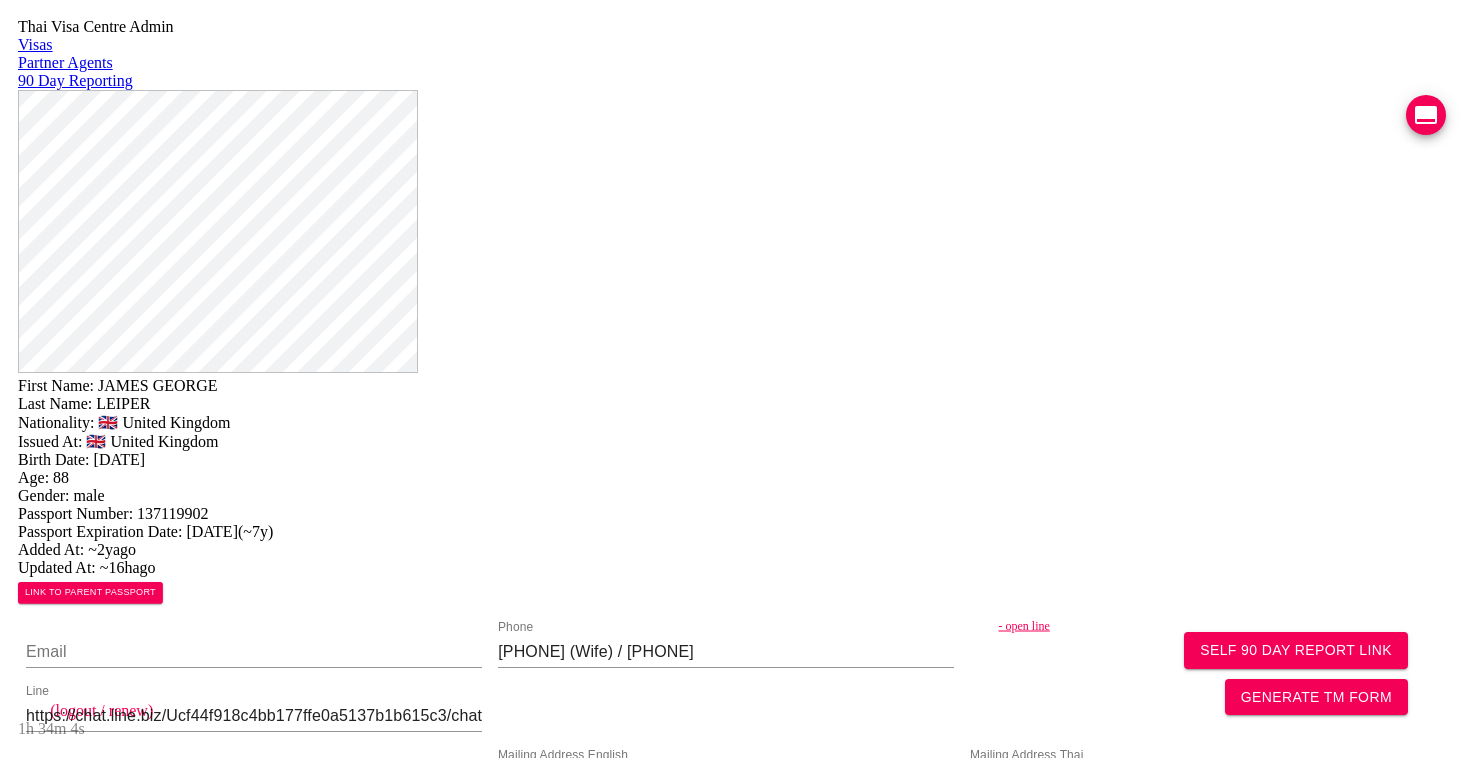 scroll, scrollTop: 0, scrollLeft: 0, axis: both 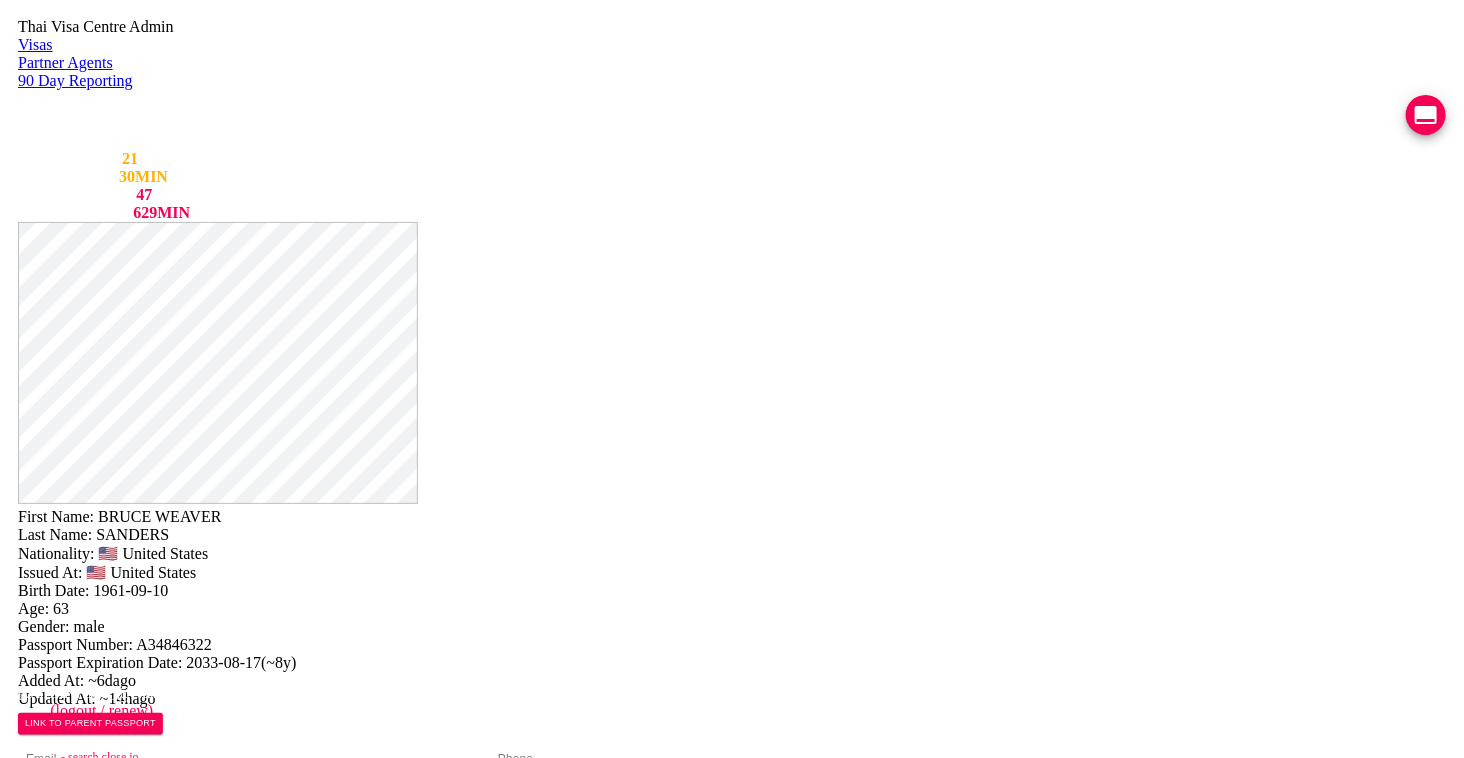 click on "- search close.io" at bounding box center [295, 757] 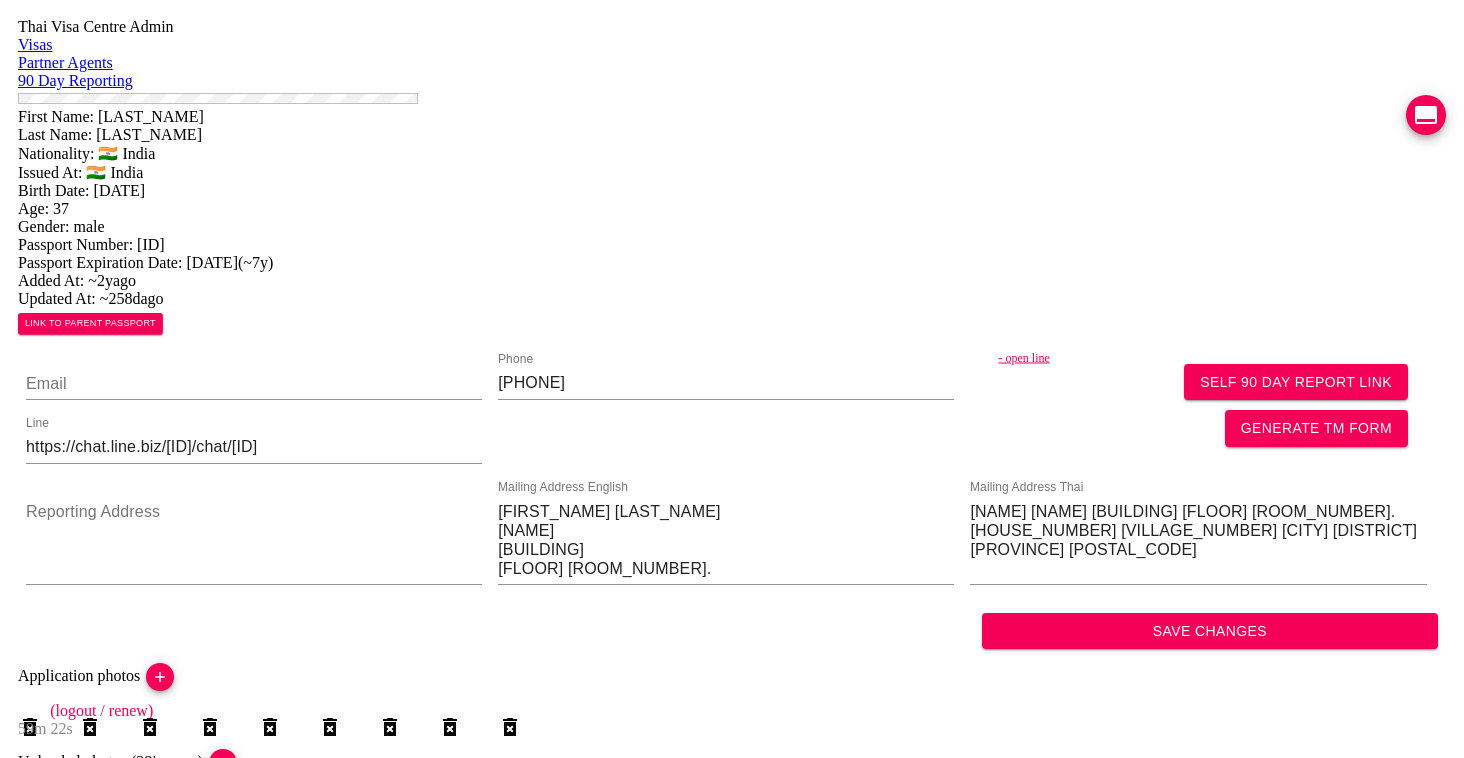 scroll, scrollTop: 0, scrollLeft: 0, axis: both 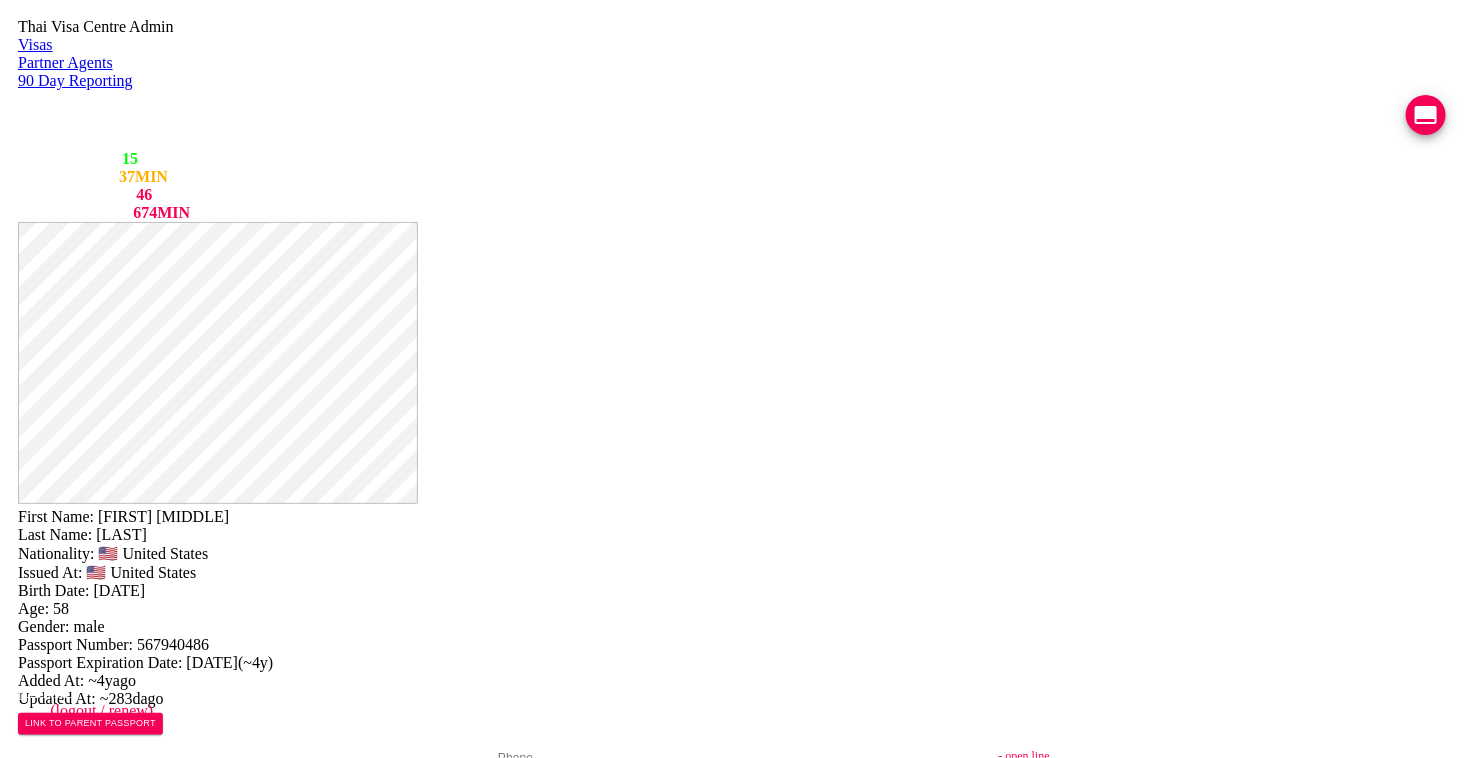 click on "90 DAY REPORT REQUESTED" at bounding box center (175, 2466) 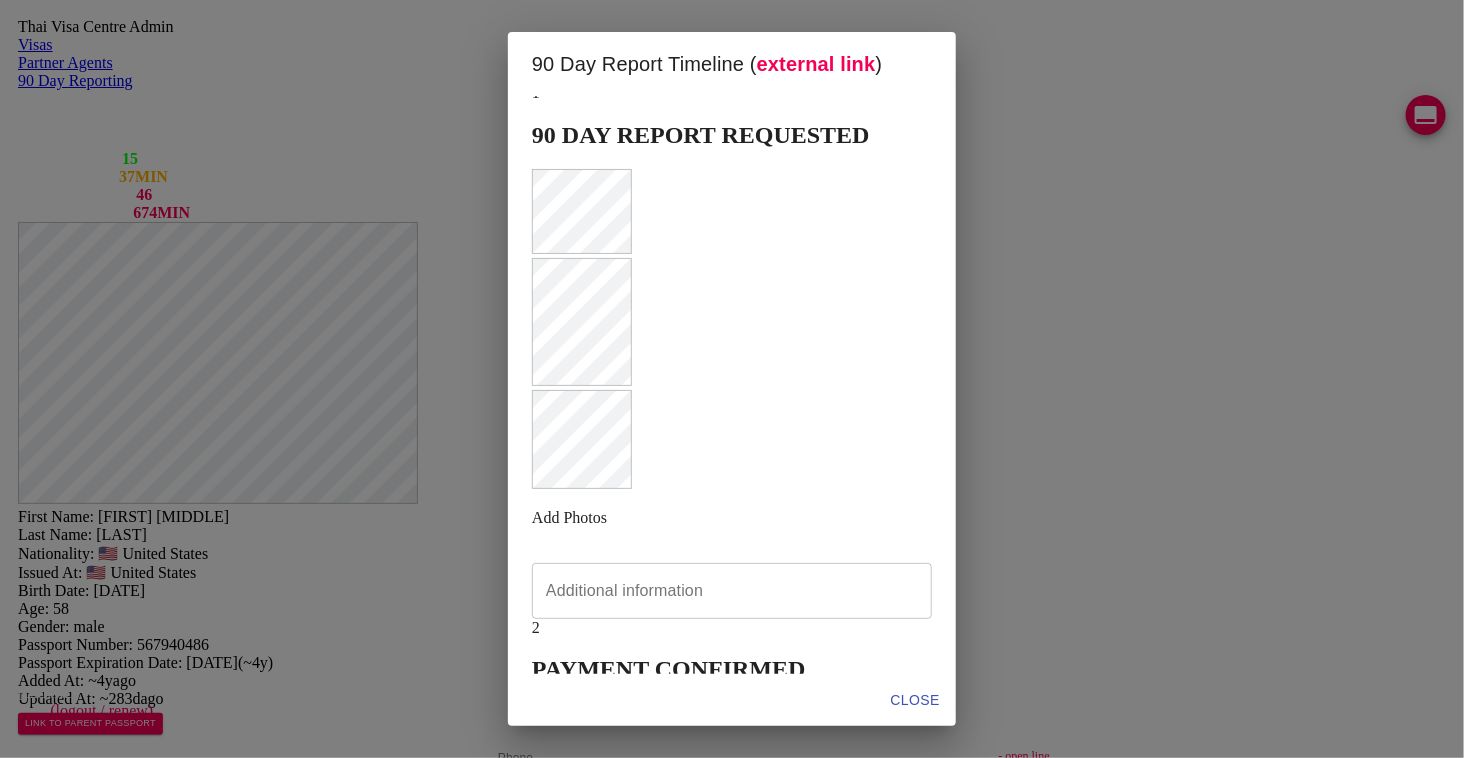 scroll, scrollTop: 41, scrollLeft: 0, axis: vertical 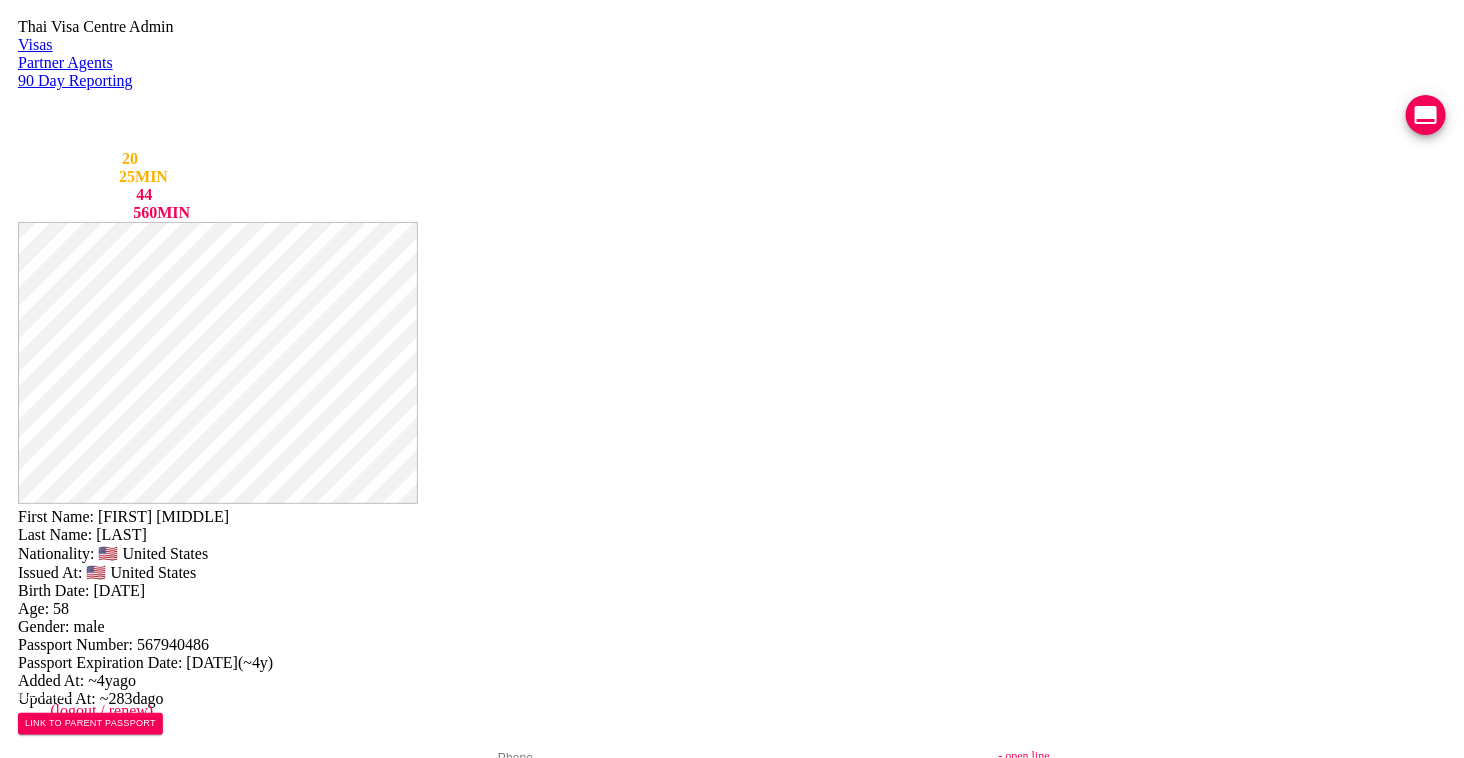 click at bounding box center [1426, 115] 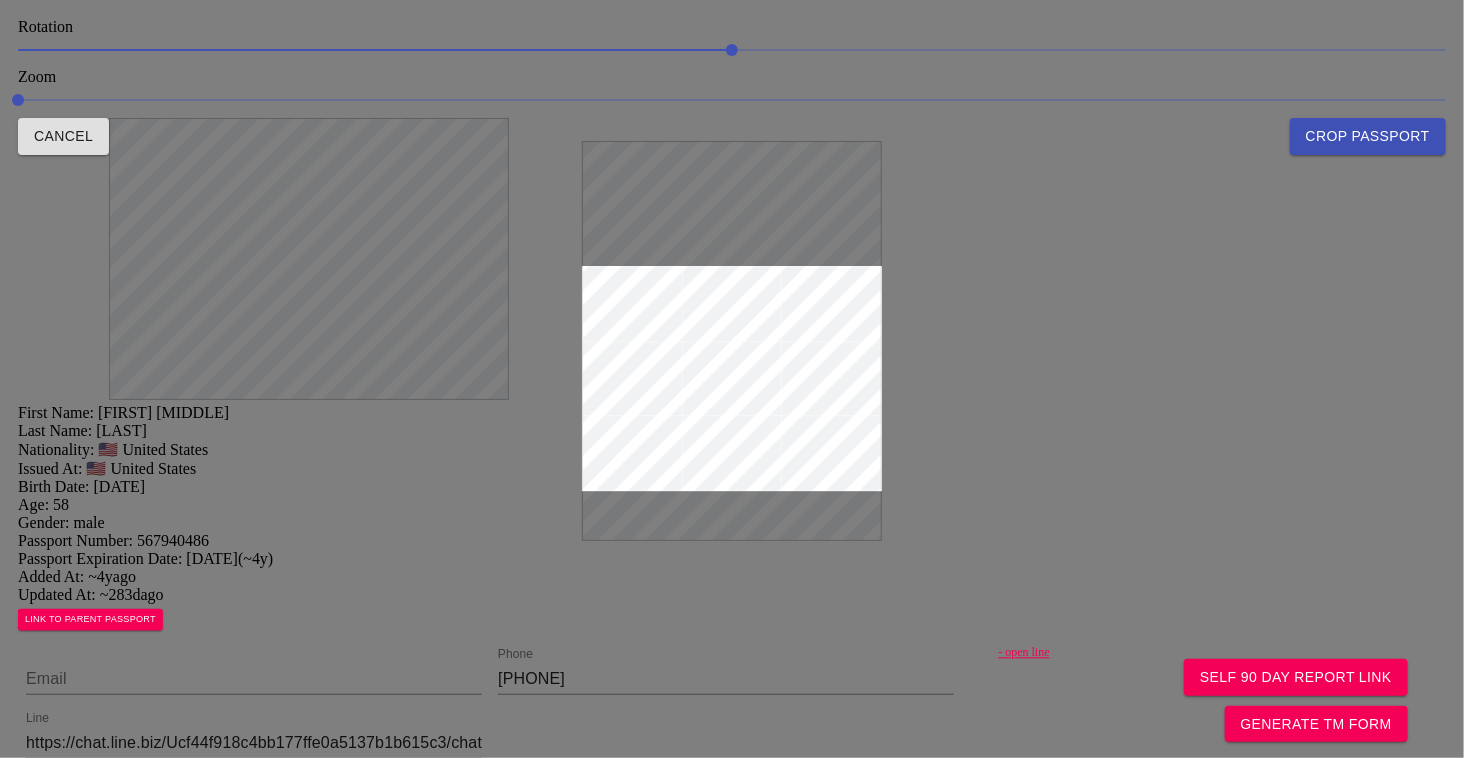 drag, startPoint x: 746, startPoint y: 263, endPoint x: 746, endPoint y: 176, distance: 87 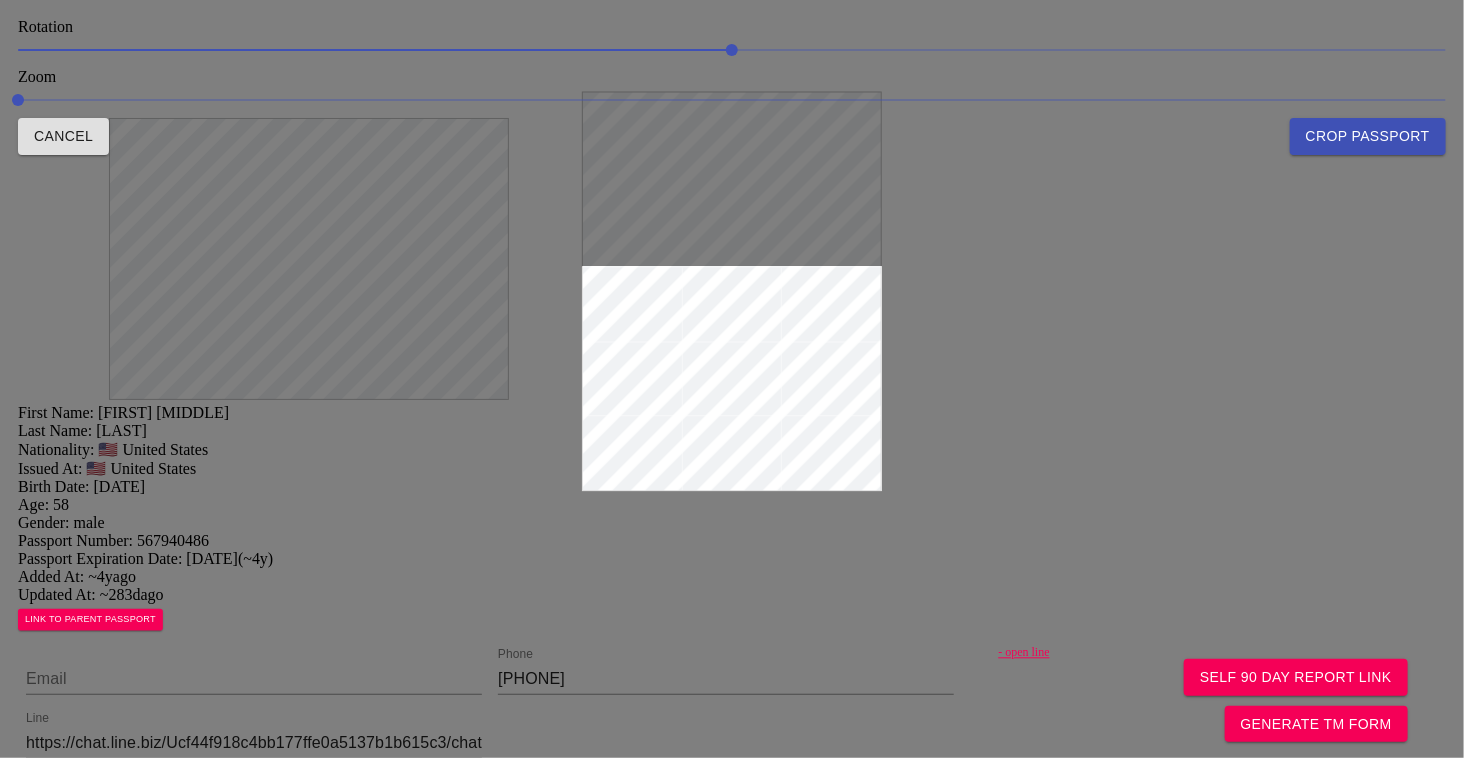 drag, startPoint x: 1249, startPoint y: 709, endPoint x: 1197, endPoint y: 523, distance: 193.13208 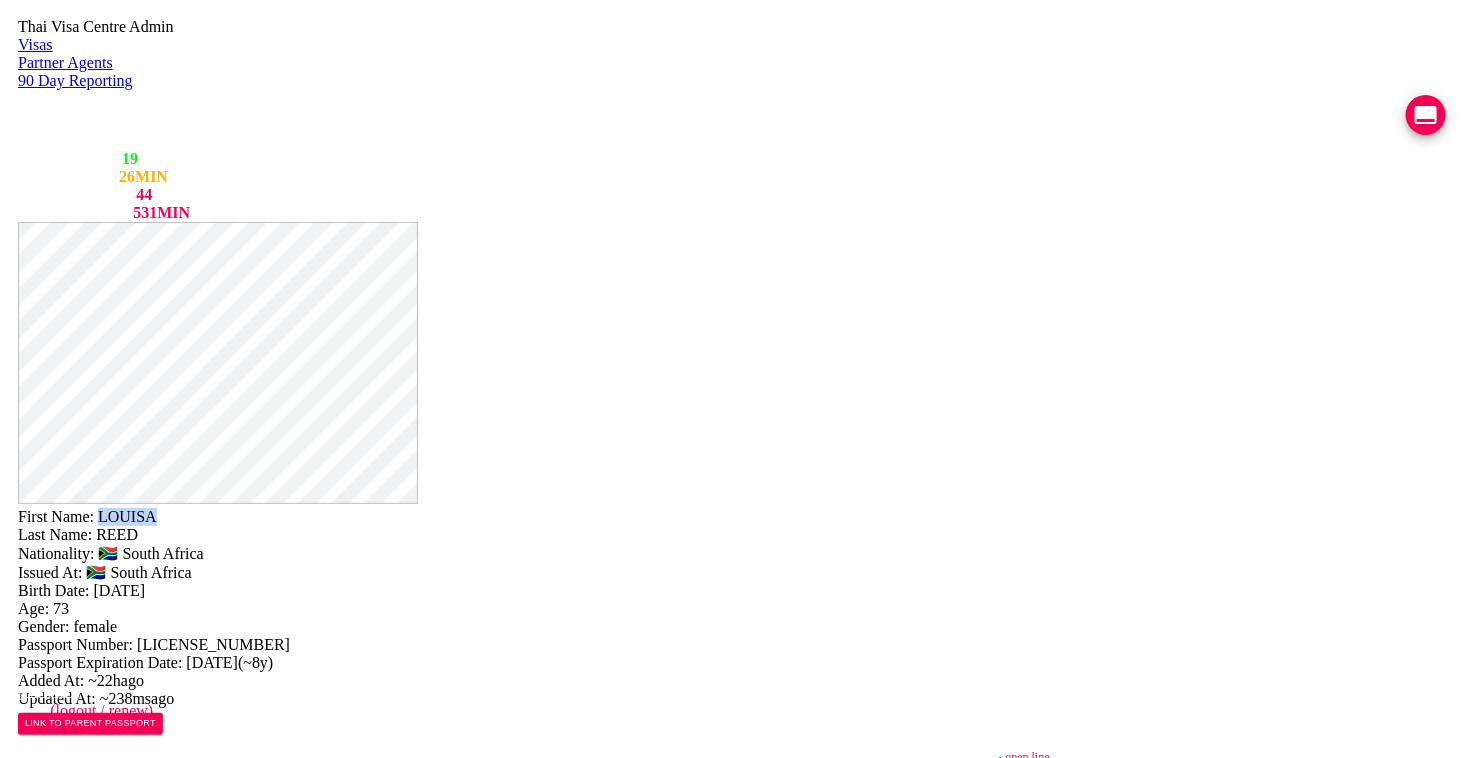 drag, startPoint x: 894, startPoint y: 43, endPoint x: 778, endPoint y: 49, distance: 116.15507 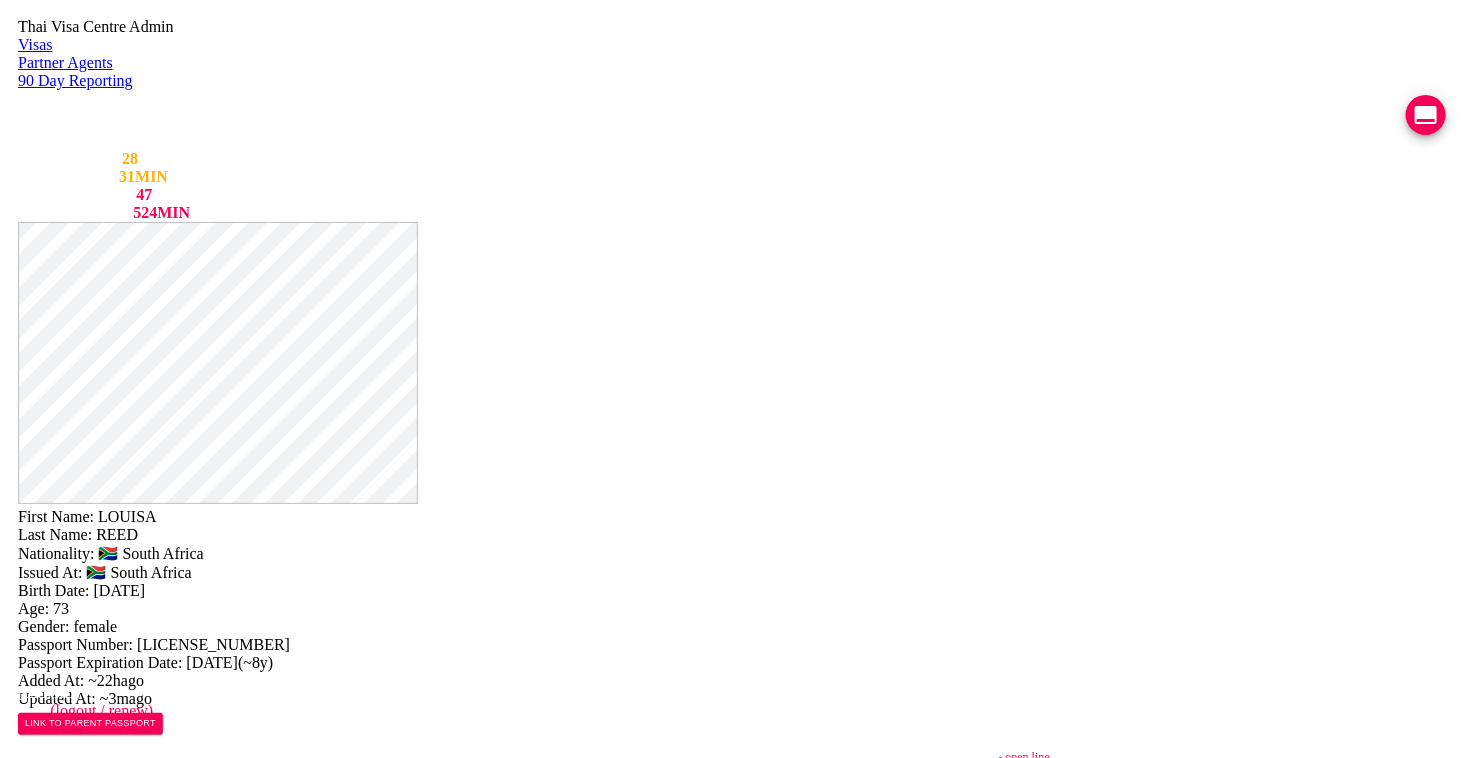 scroll, scrollTop: 510, scrollLeft: 0, axis: vertical 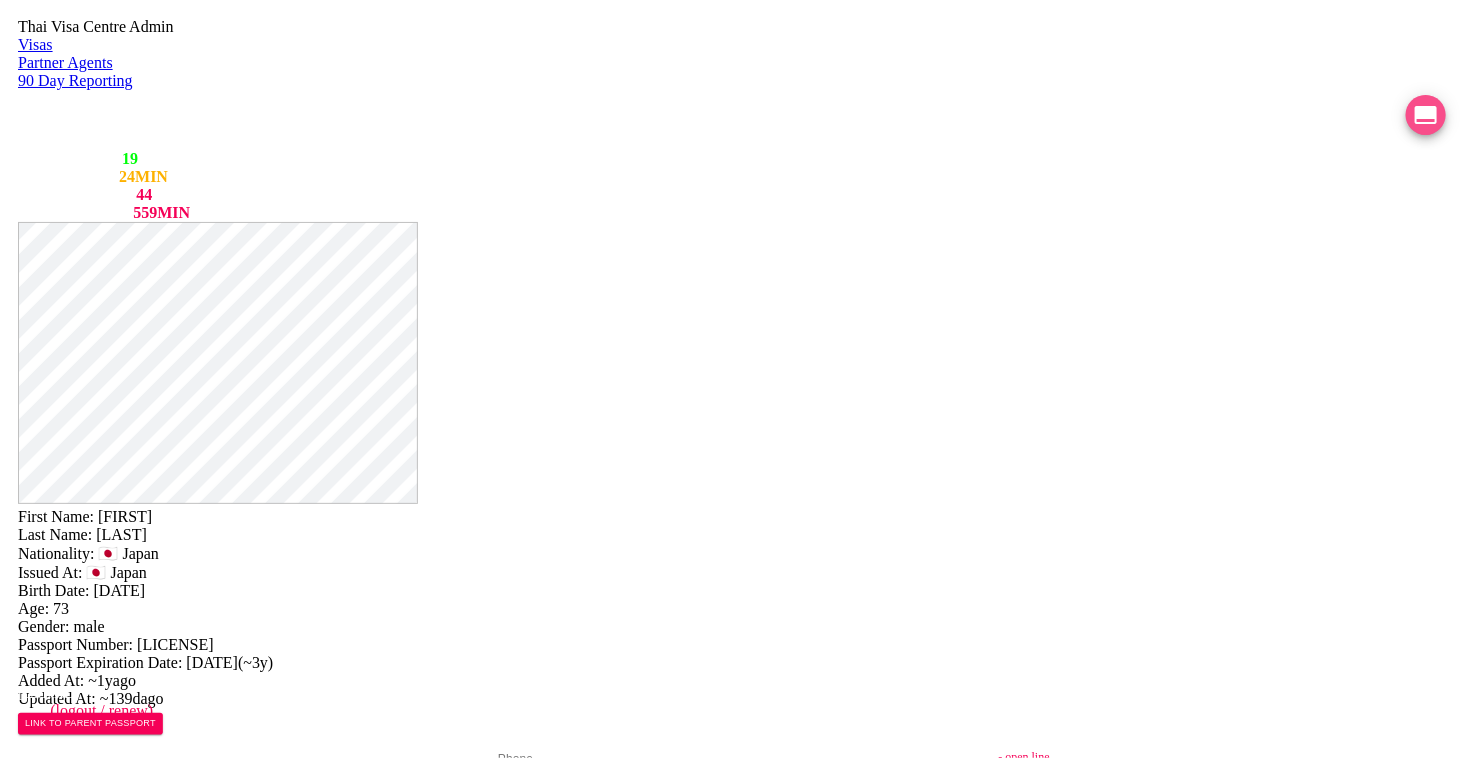 click at bounding box center [1426, 115] 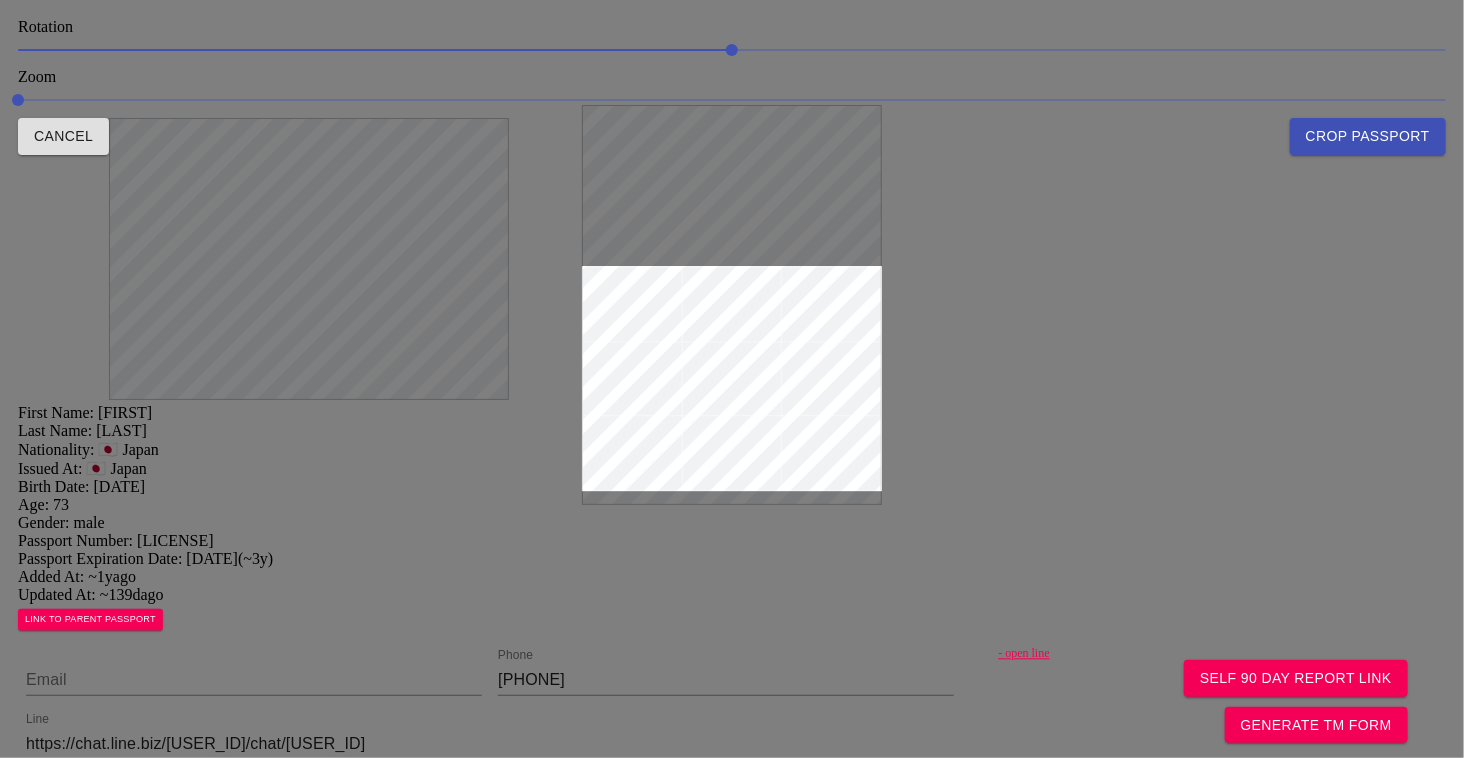 drag, startPoint x: 691, startPoint y: 279, endPoint x: 684, endPoint y: 205, distance: 74.330345 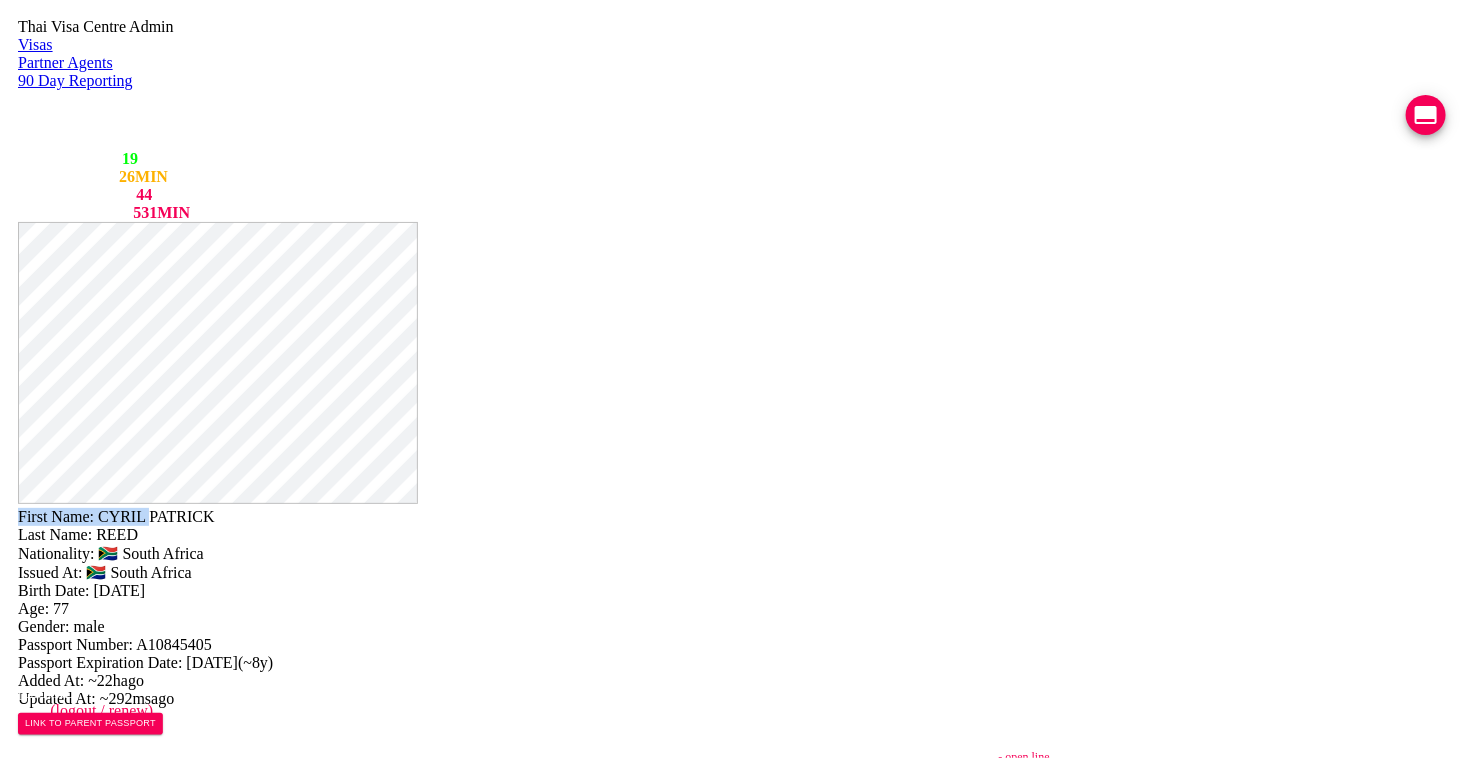 drag, startPoint x: 902, startPoint y: 38, endPoint x: 823, endPoint y: 46, distance: 79.40403 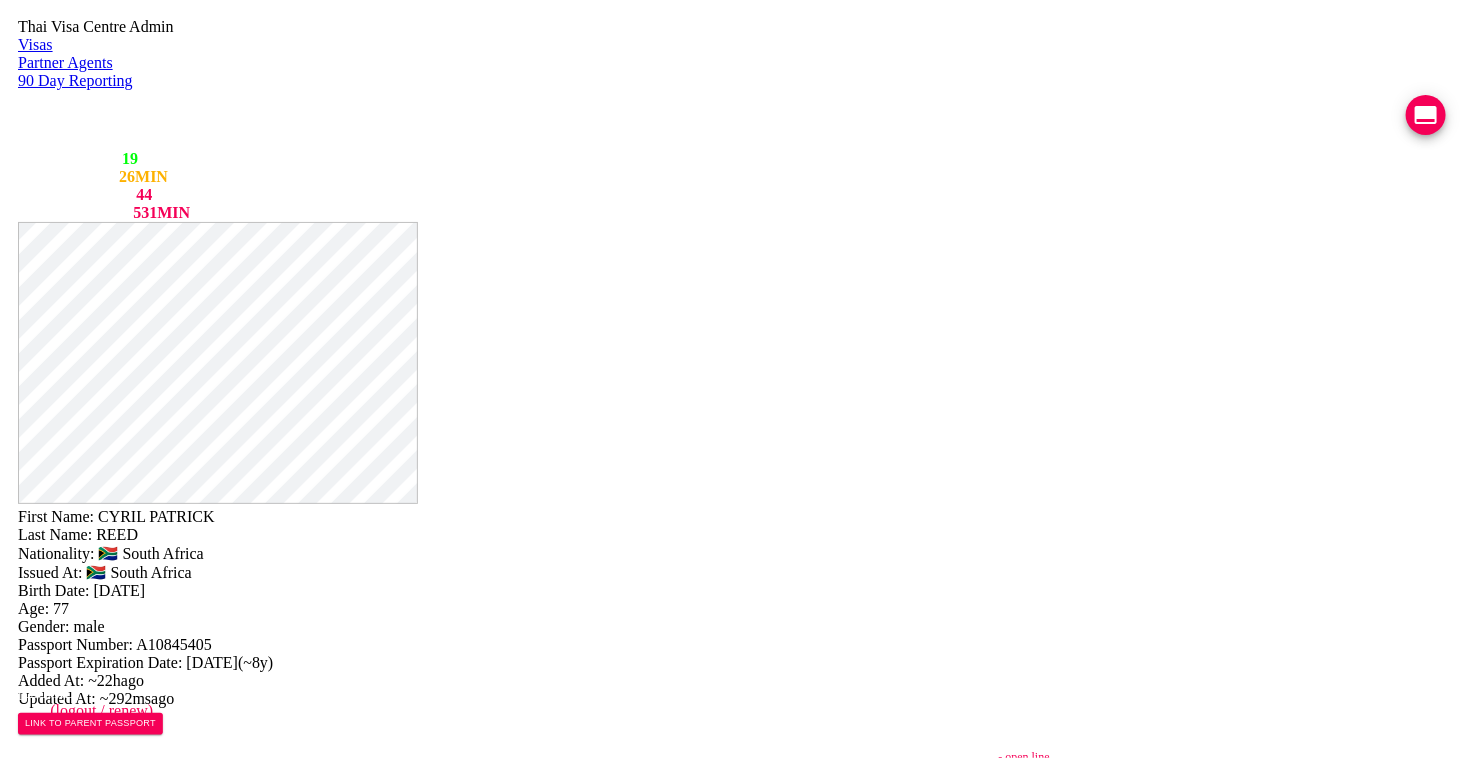 click on "First Name:   [FIRST] [FIRST]" at bounding box center (732, 517) 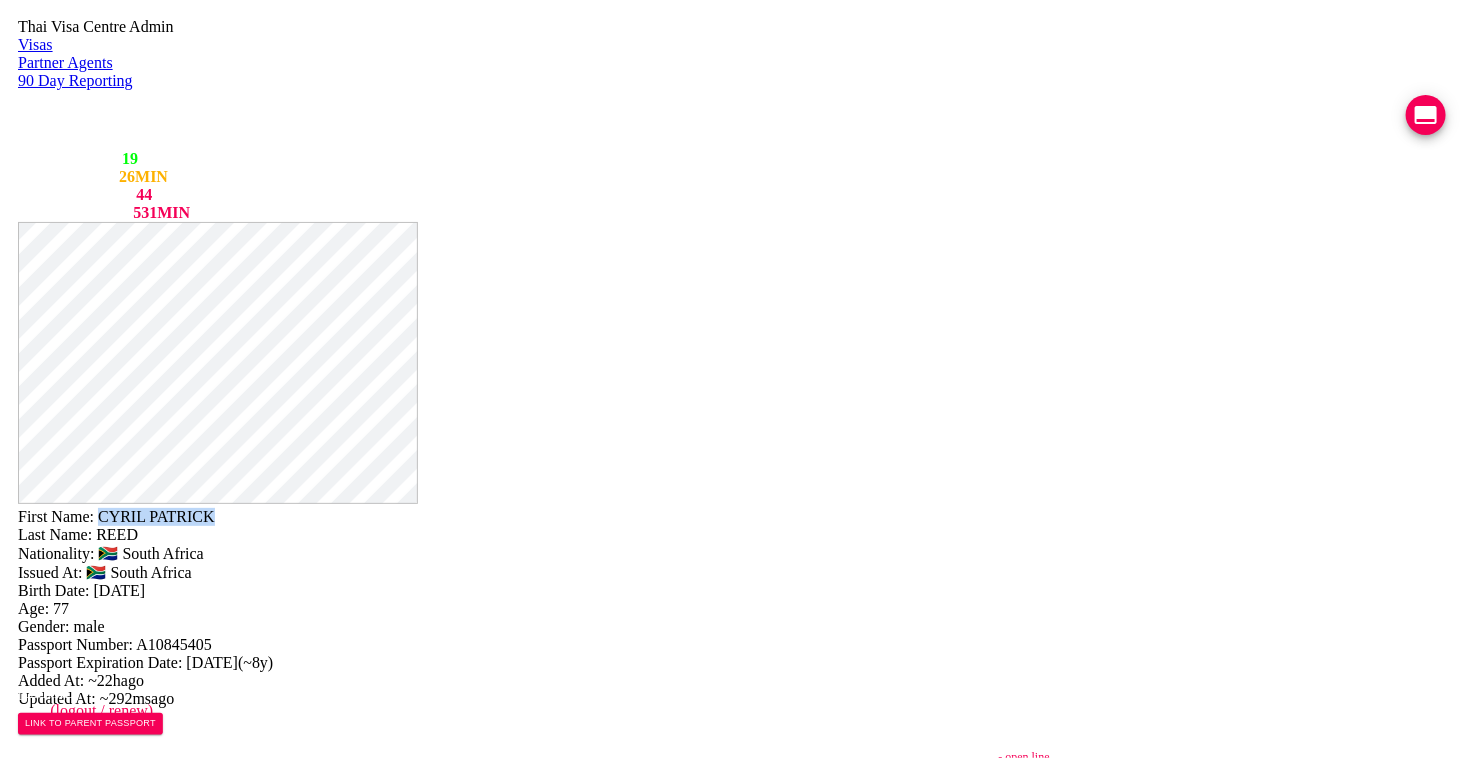 drag, startPoint x: 919, startPoint y: 48, endPoint x: 781, endPoint y: 53, distance: 138.09055 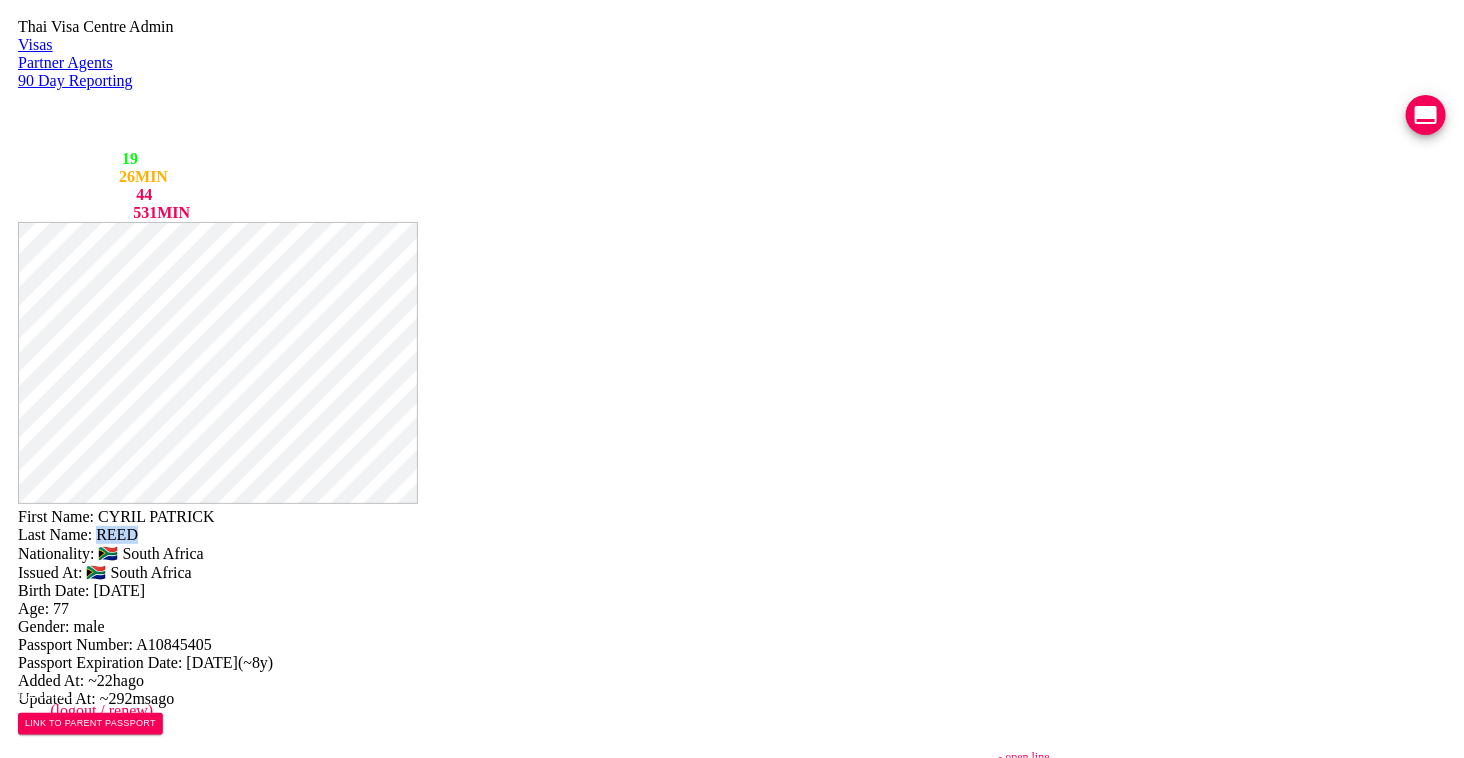 drag, startPoint x: 868, startPoint y: 69, endPoint x: 778, endPoint y: 69, distance: 90 